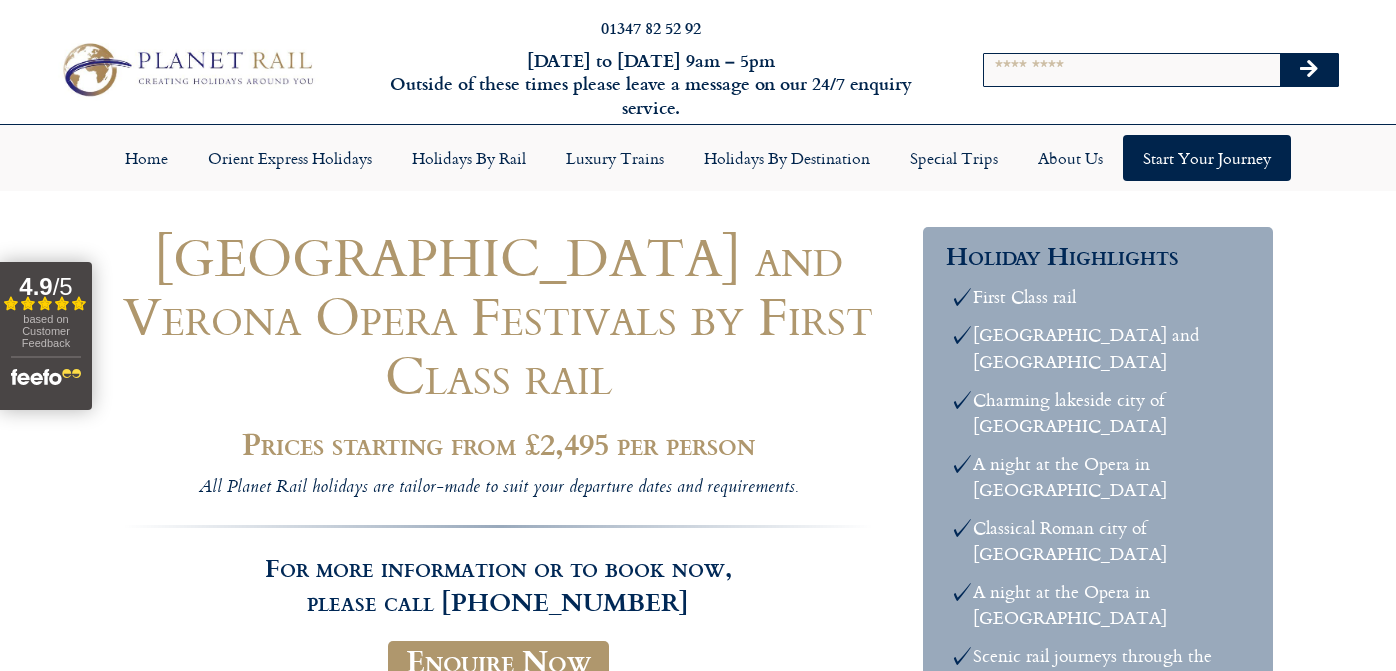 scroll, scrollTop: 0, scrollLeft: 0, axis: both 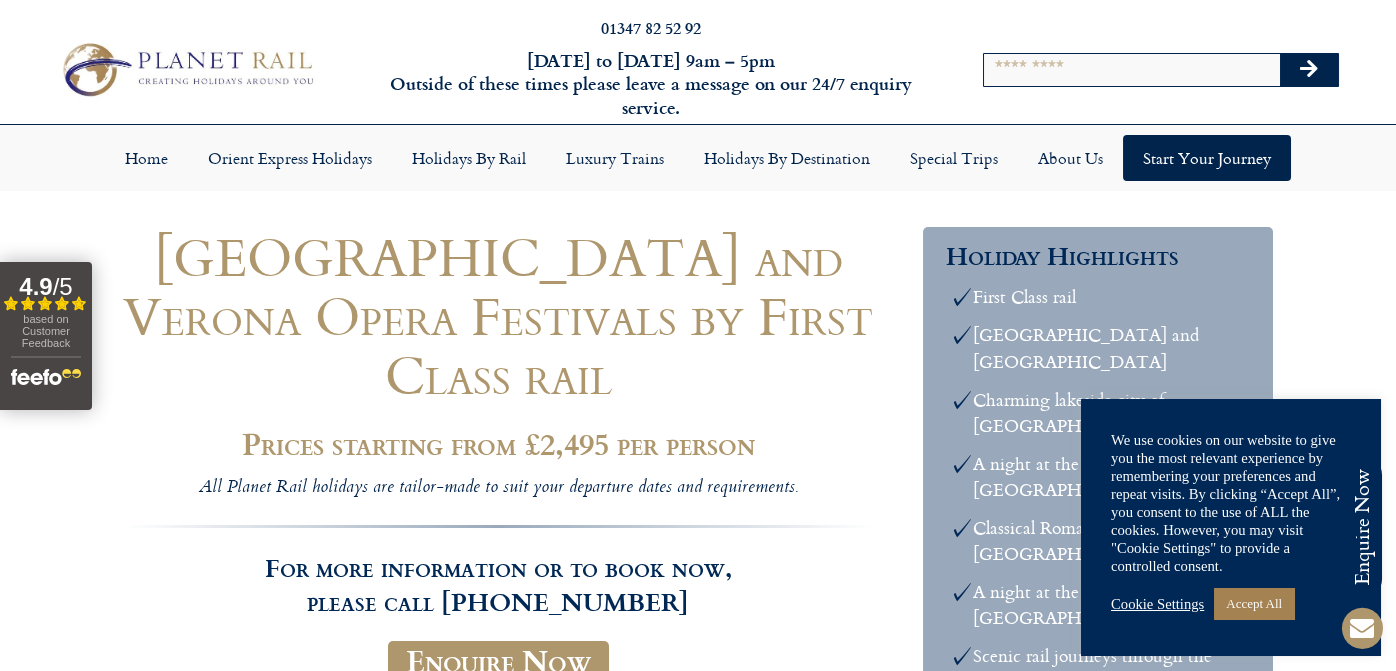 click on "Cookie Settings" at bounding box center [1157, 604] 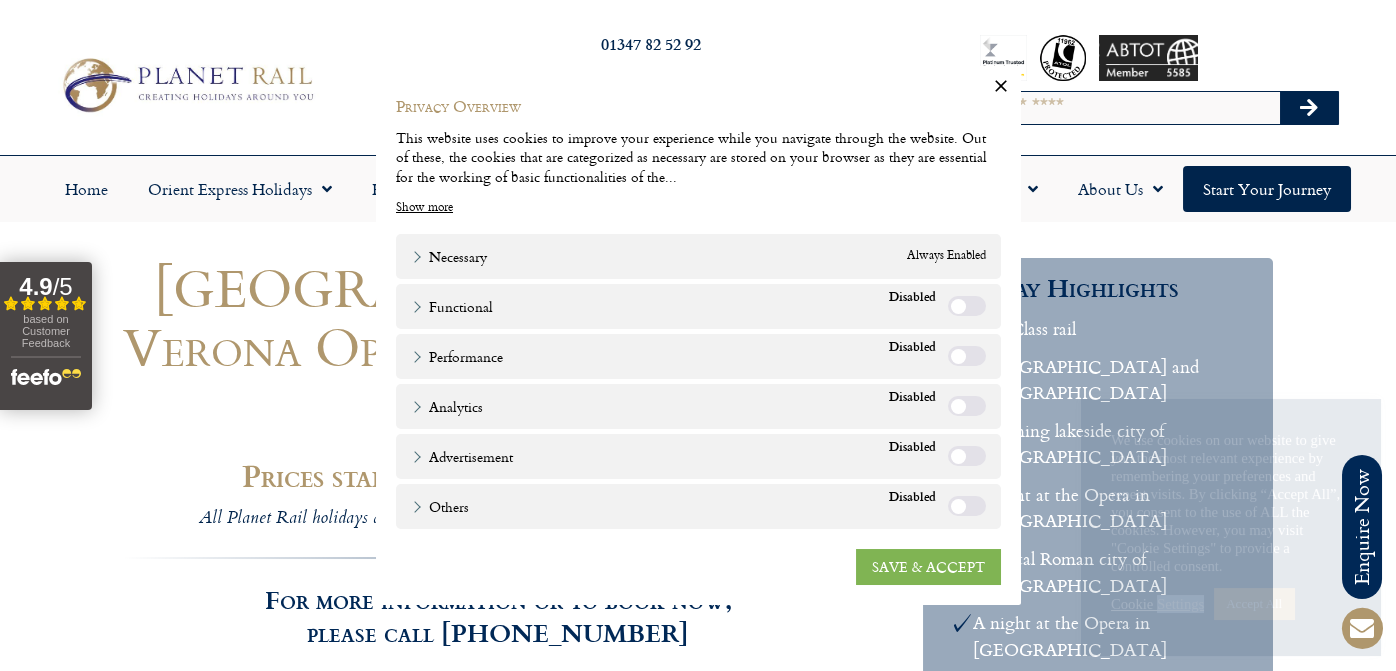 click on "SAVE & ACCEPT" at bounding box center (928, 567) 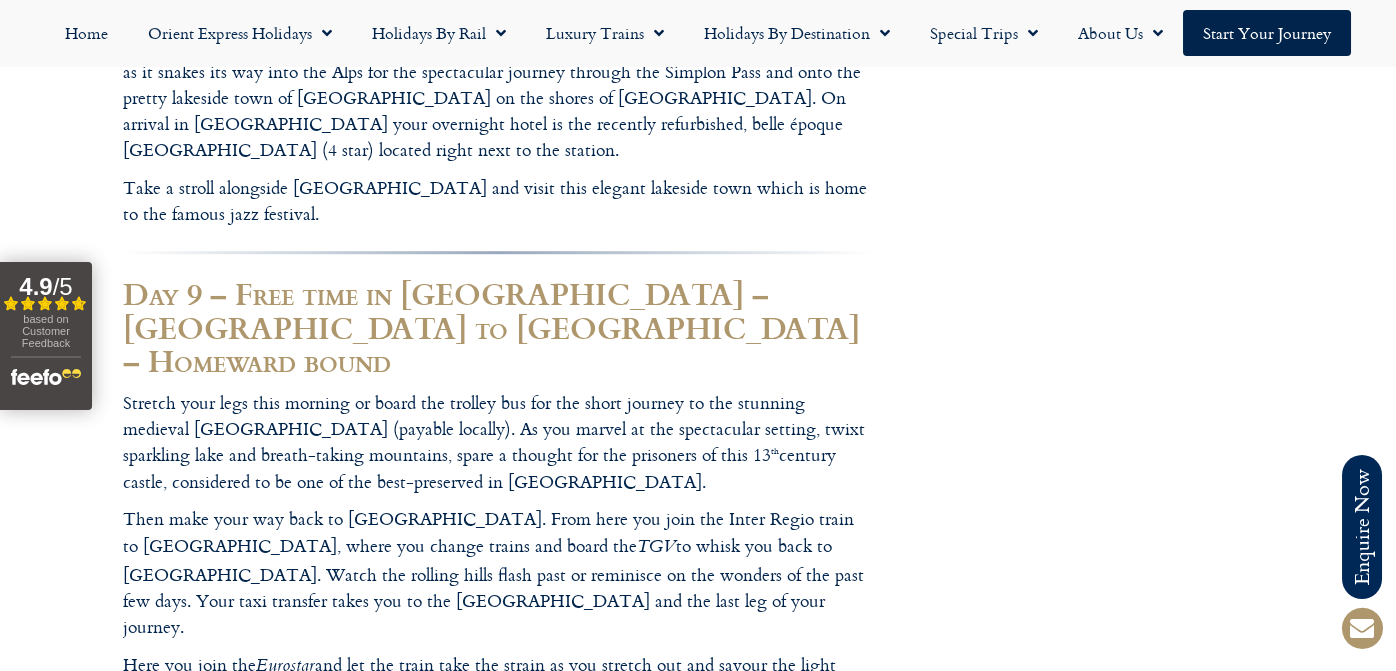 scroll, scrollTop: 7500, scrollLeft: 0, axis: vertical 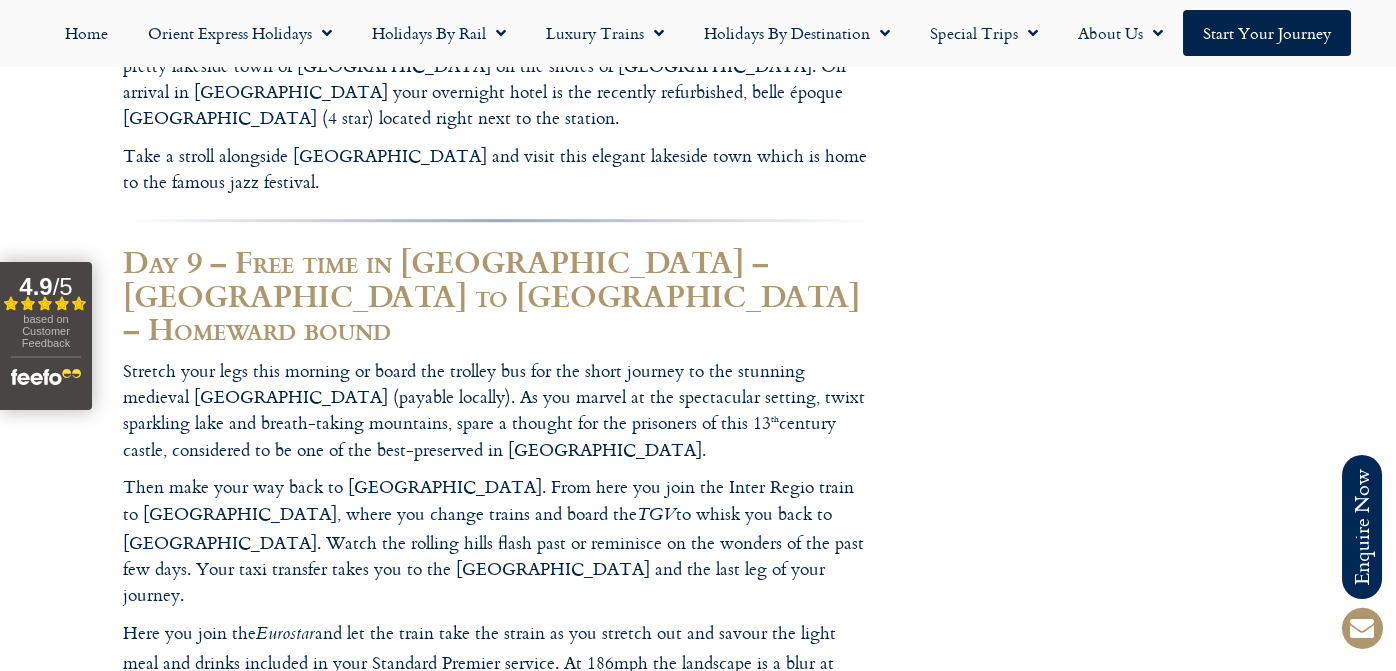 click on "Insure your trip with Holiday Extras" 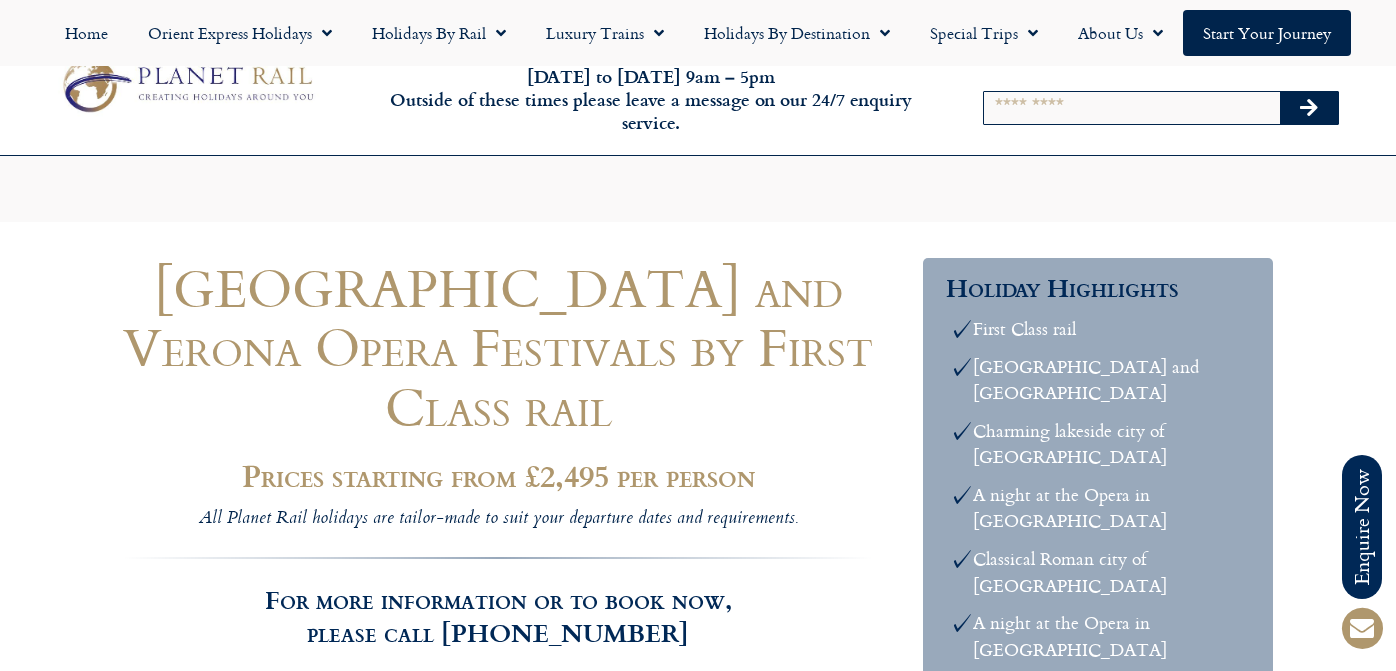 scroll, scrollTop: 7500, scrollLeft: 0, axis: vertical 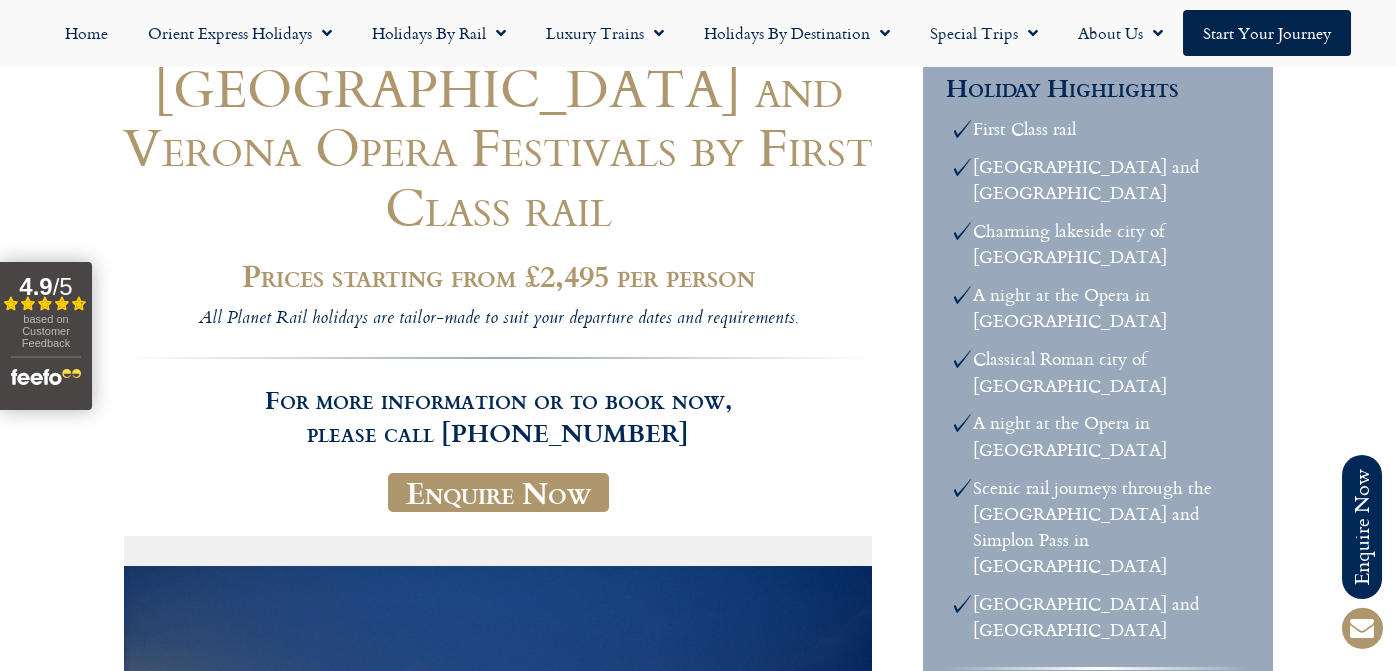 click on "Call us on  [PHONE_NUMBER]  to enquire about our tailor made holidays by rail
FURTHER INFORMATION
Insure your trip with Holiday Extras
Planet Rail on Facebook
Follow us on Twitter
Booking Conditions
Terms of Use
Privacy & Cookies
Employment Opportunities
Insure your trip with Holiday Extras
Planet Rail on Facebook
Follow us on Twitter
Booking Conditions
Terms of Use
Privacy & Cookies
Employment Opportunities
ARTICLES
Art at the [GEOGRAPHIC_DATA] in [GEOGRAPHIC_DATA]" at bounding box center [698, 4393] 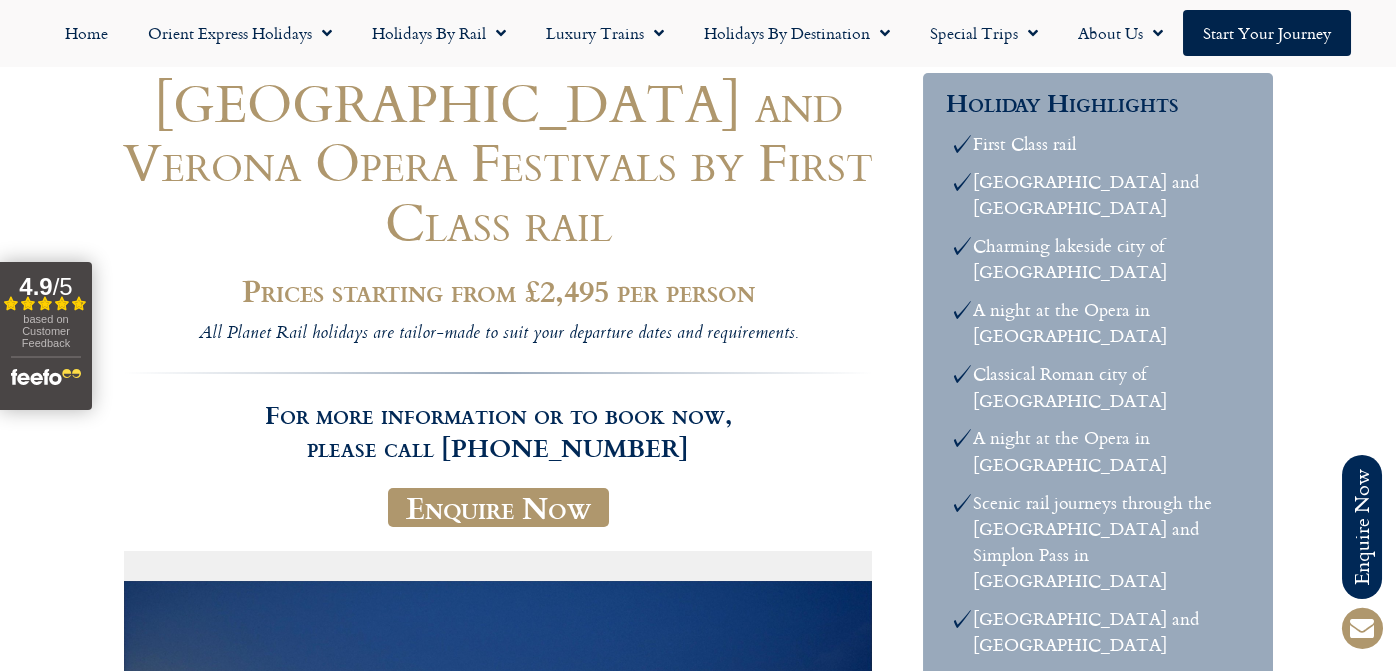 scroll, scrollTop: 0, scrollLeft: 0, axis: both 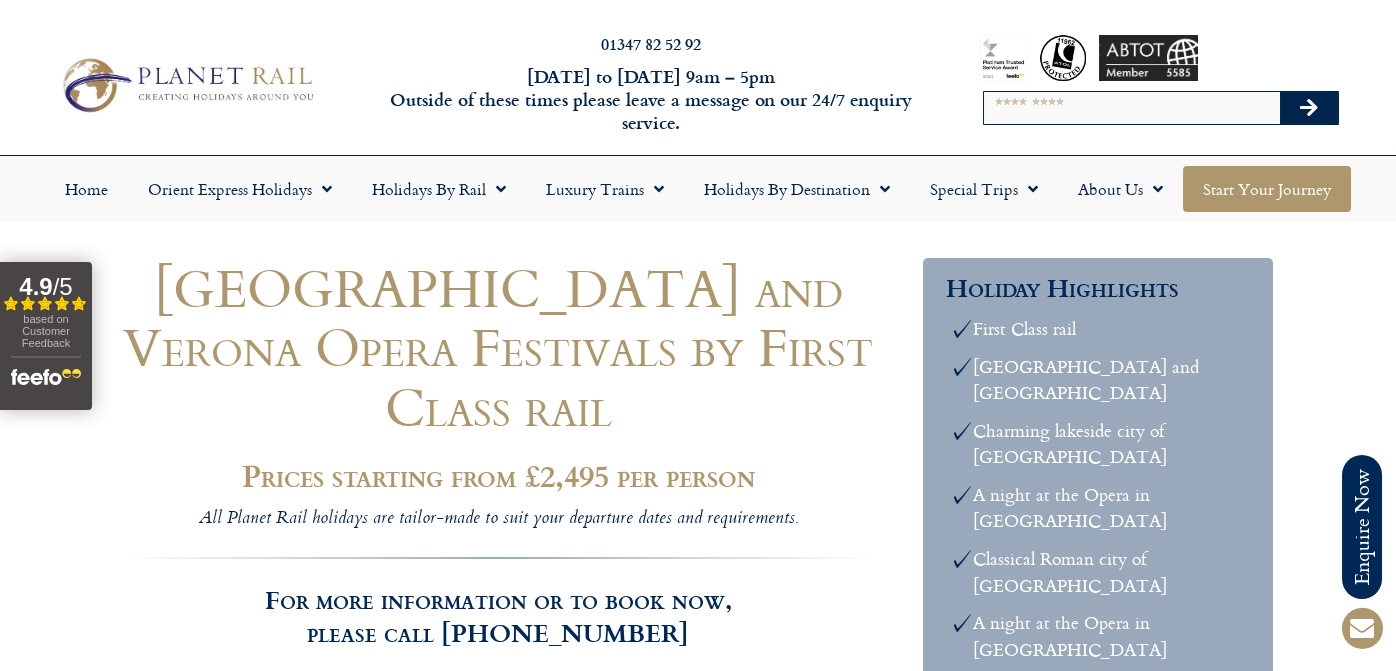 click on "Start your Journey" 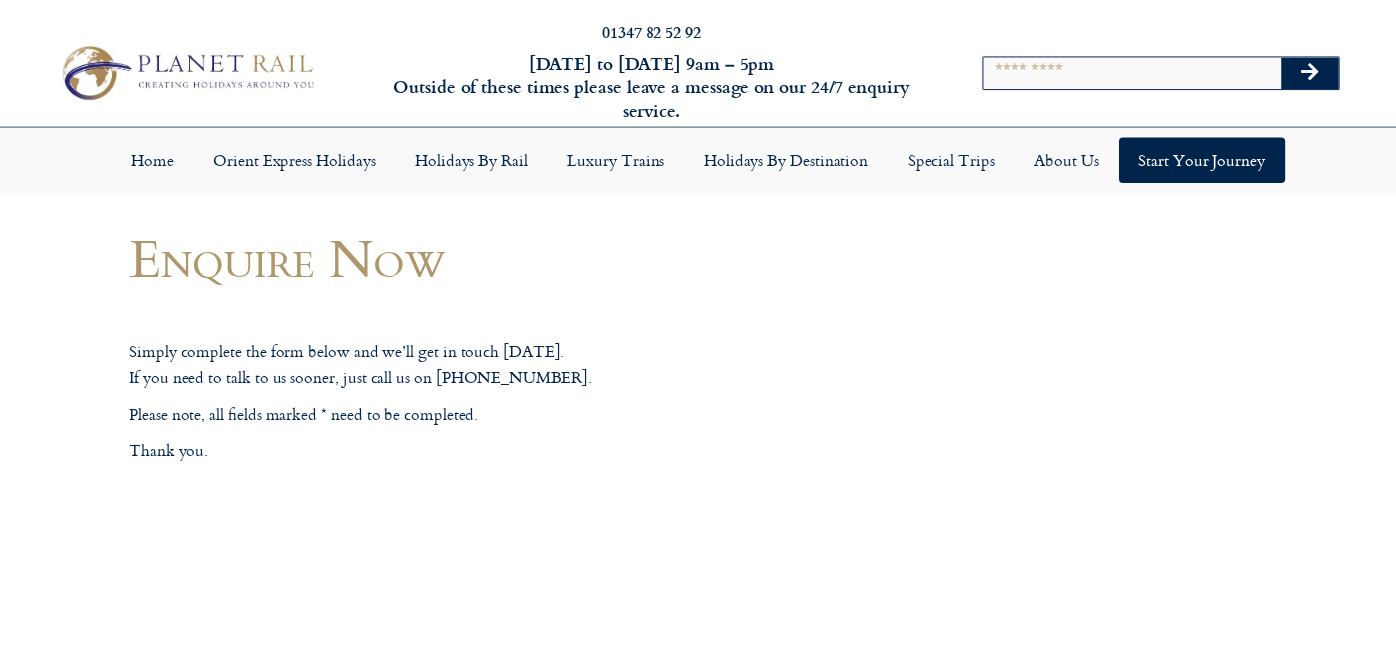 scroll, scrollTop: 0, scrollLeft: 0, axis: both 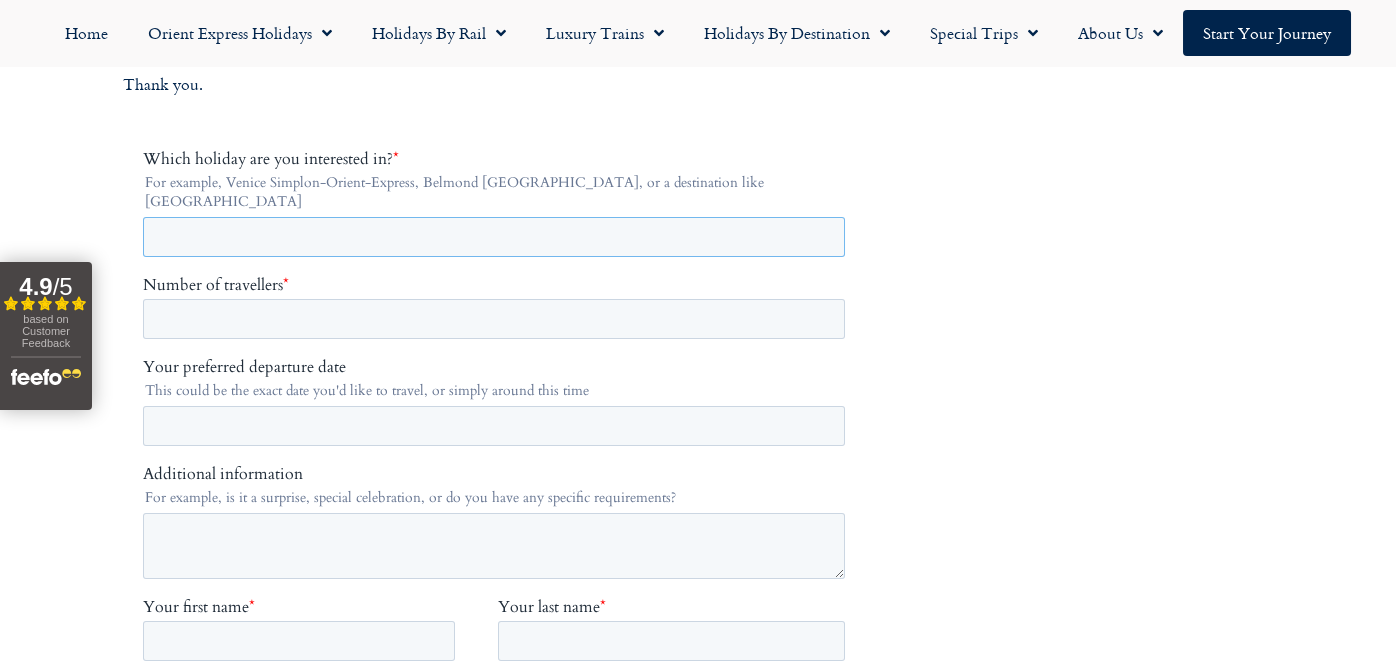 click on "Which holiday are you interested in? *" at bounding box center [494, 237] 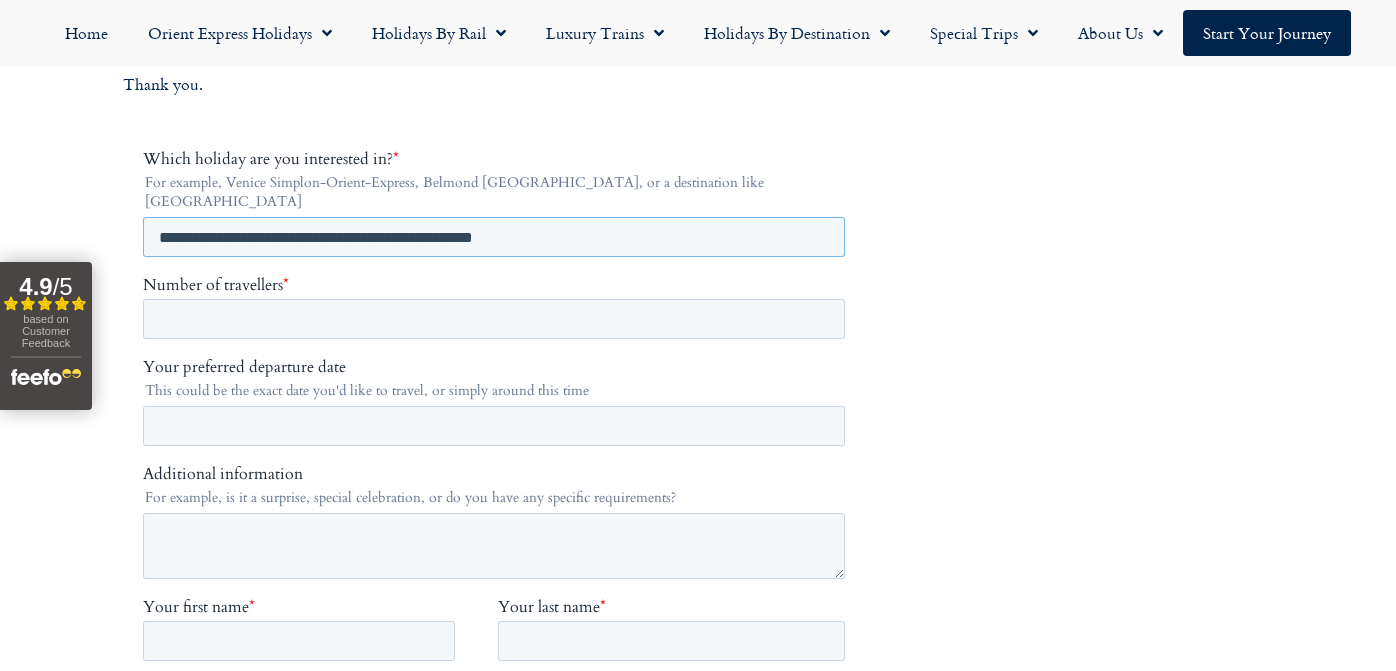 type on "**********" 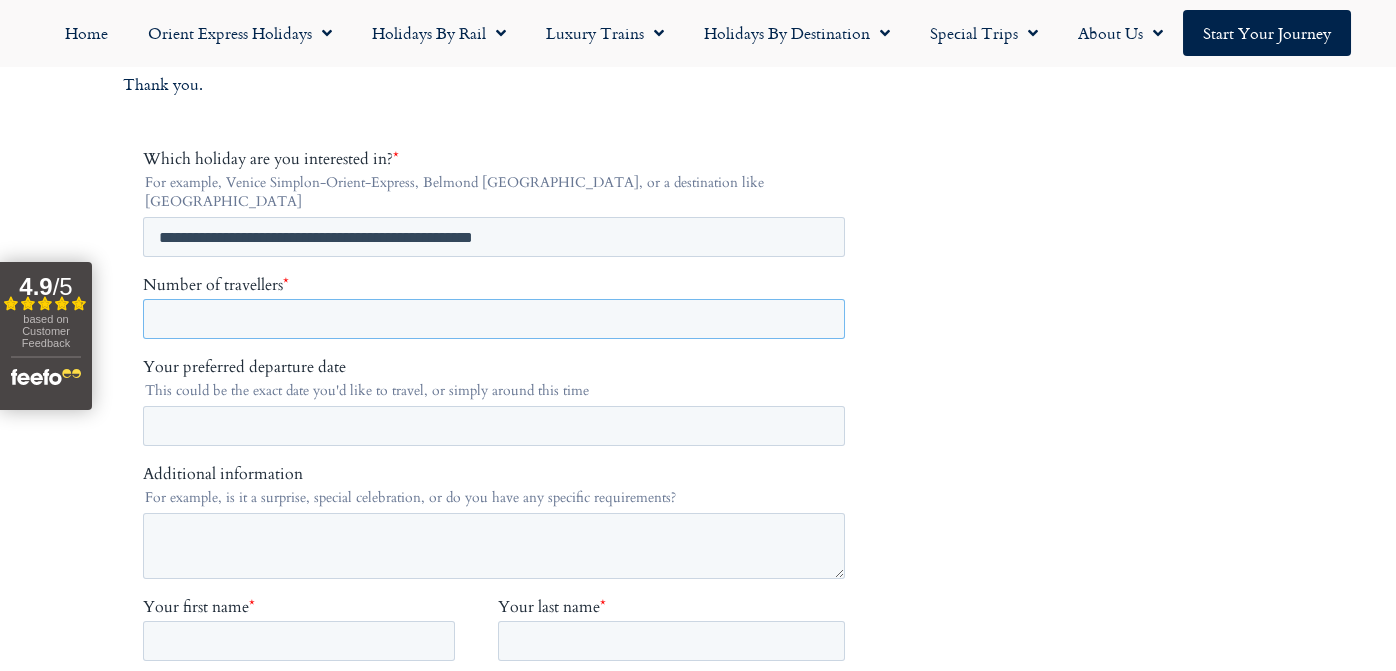 click on "Number of travellers *" at bounding box center (494, 319) 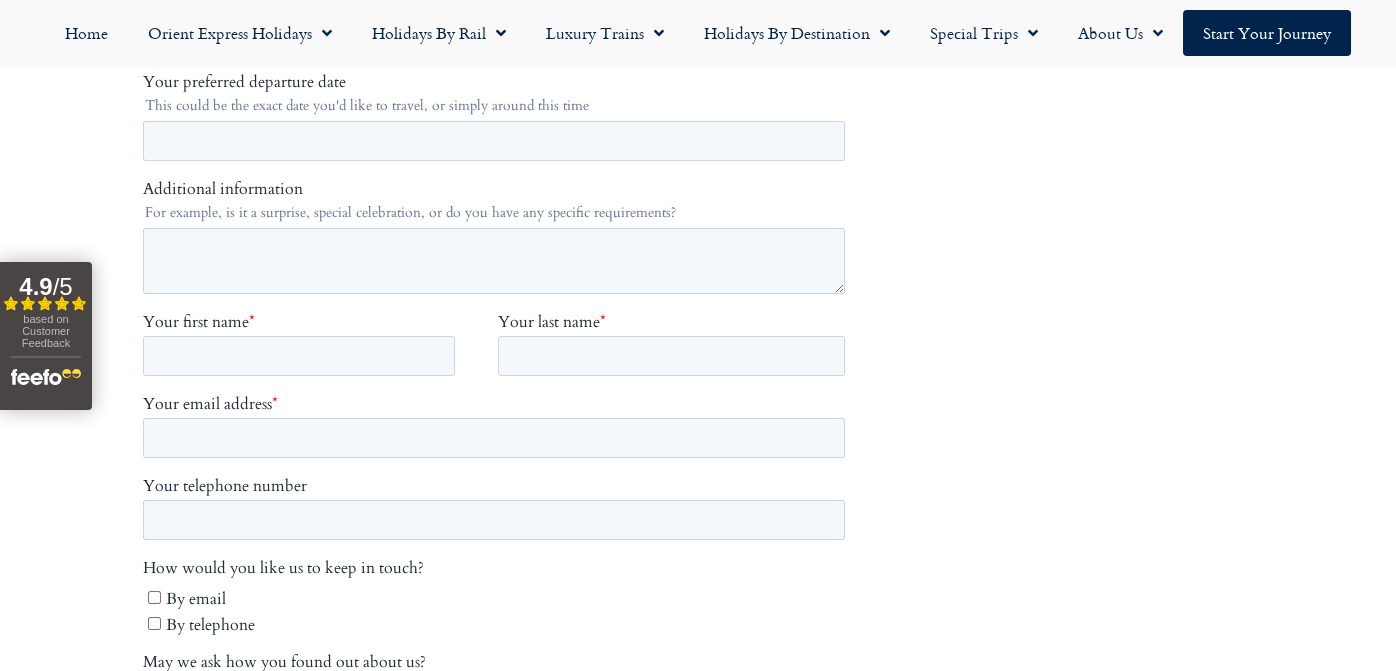 scroll, scrollTop: 700, scrollLeft: 0, axis: vertical 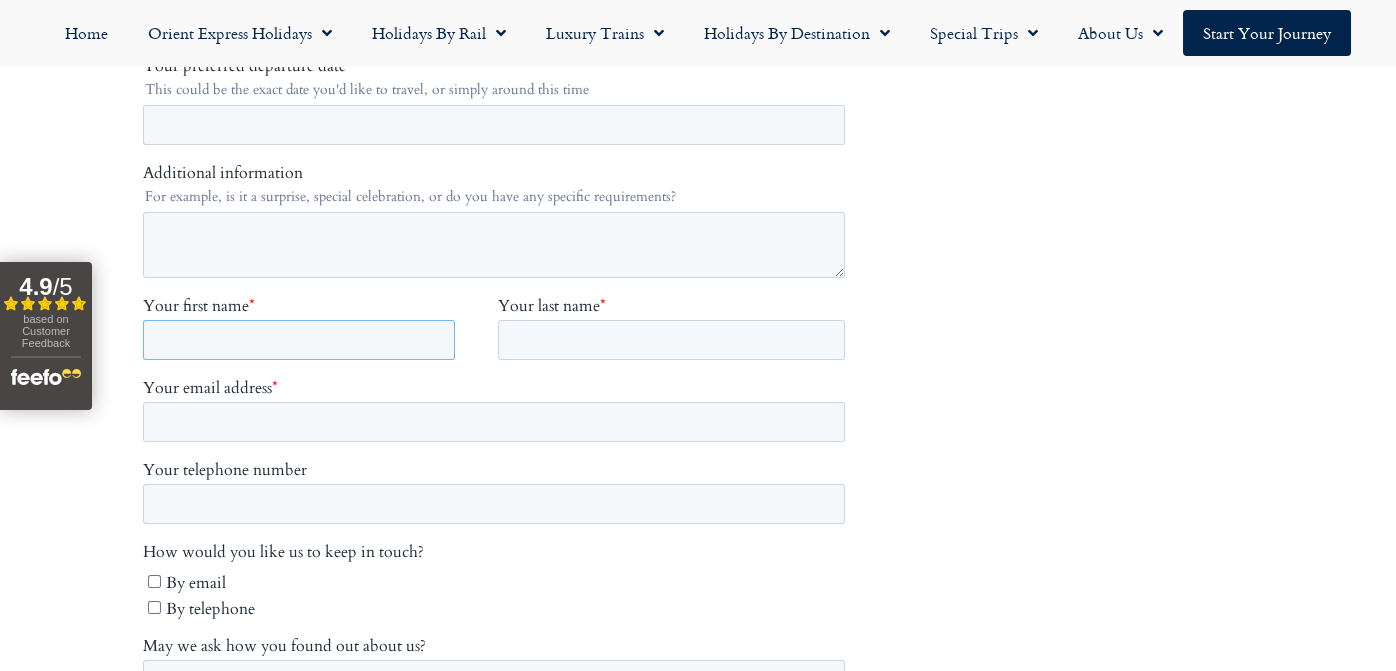 click on "Your first name *" at bounding box center (299, 341) 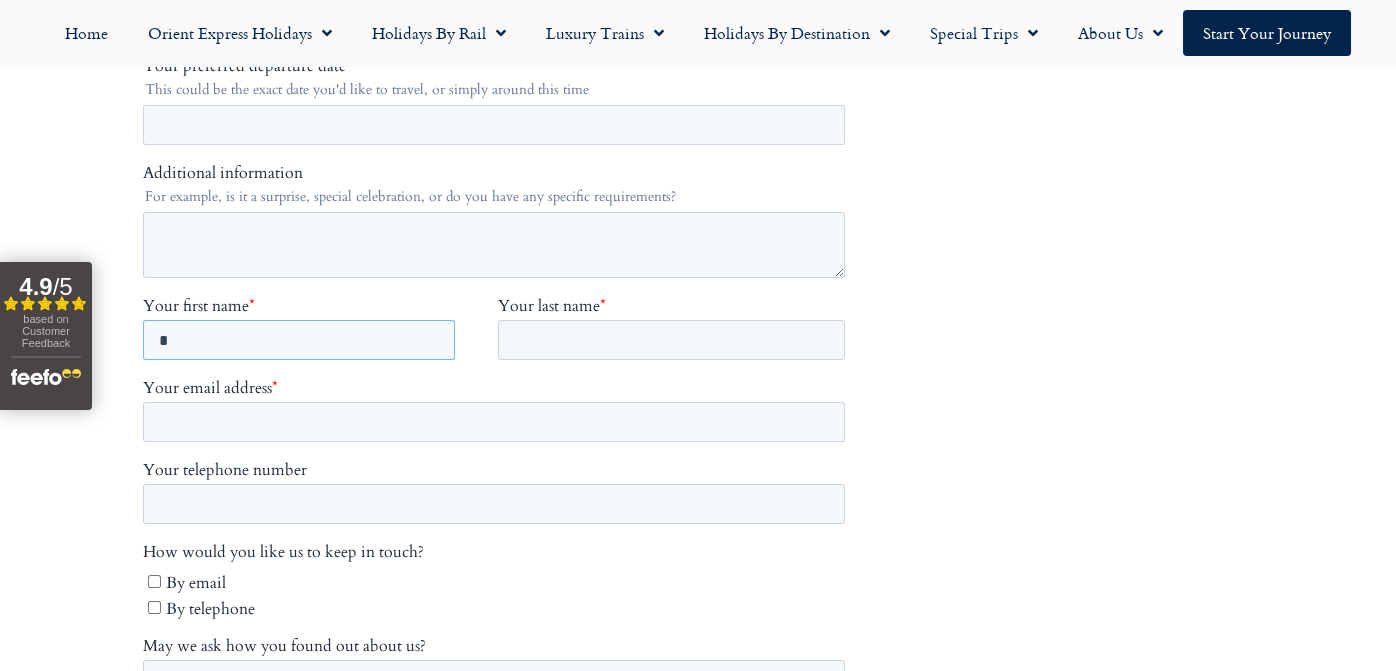 type on "*" 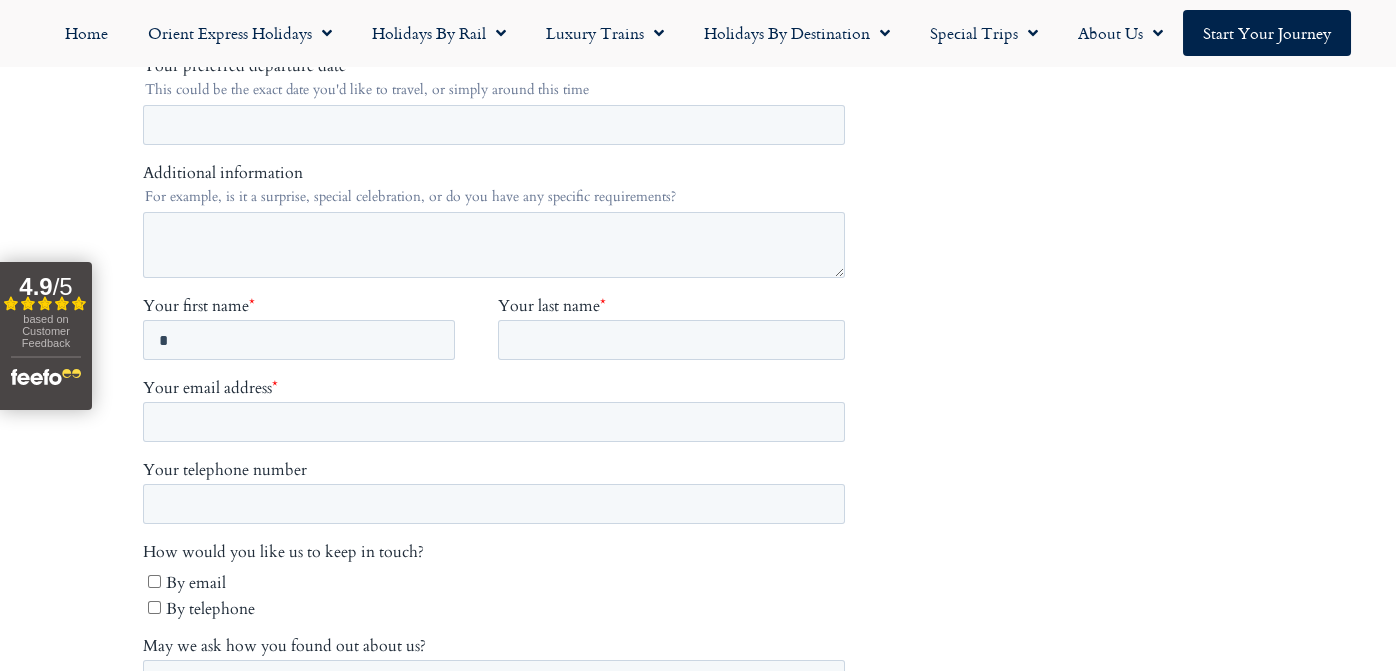 click on "Your last name" at bounding box center (549, 307) 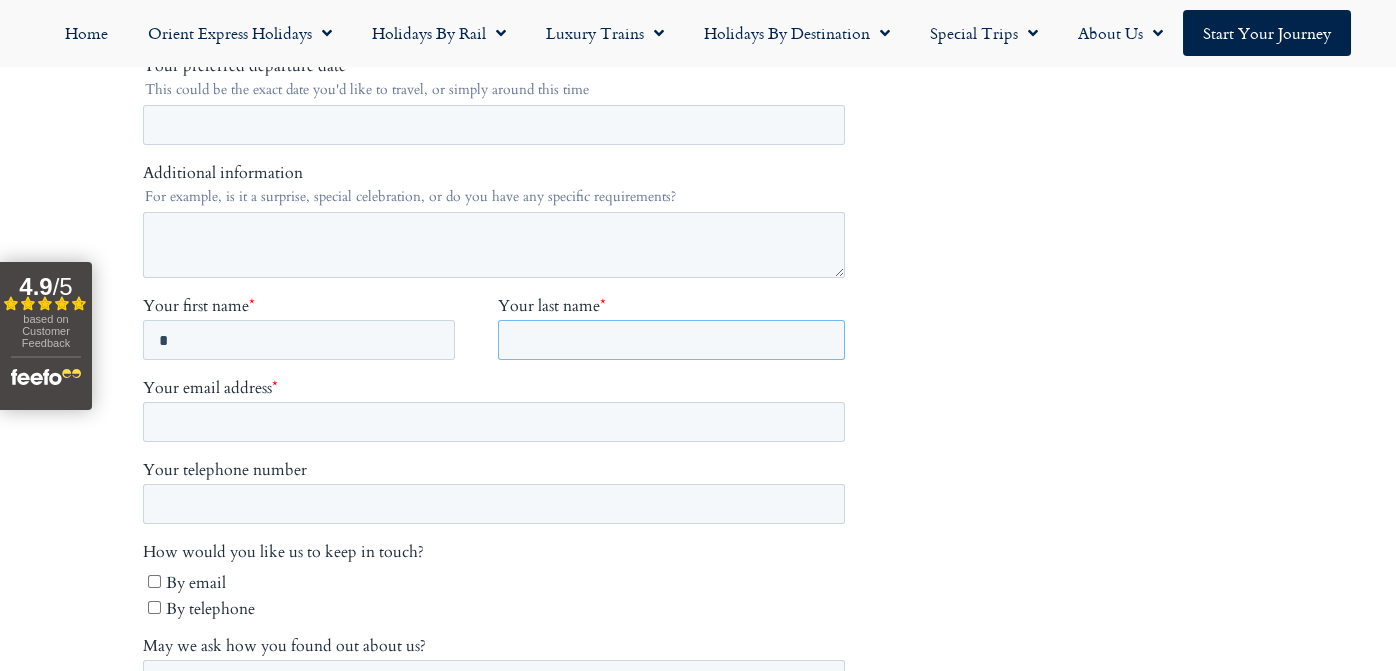 click on "Your last name *" at bounding box center (671, 341) 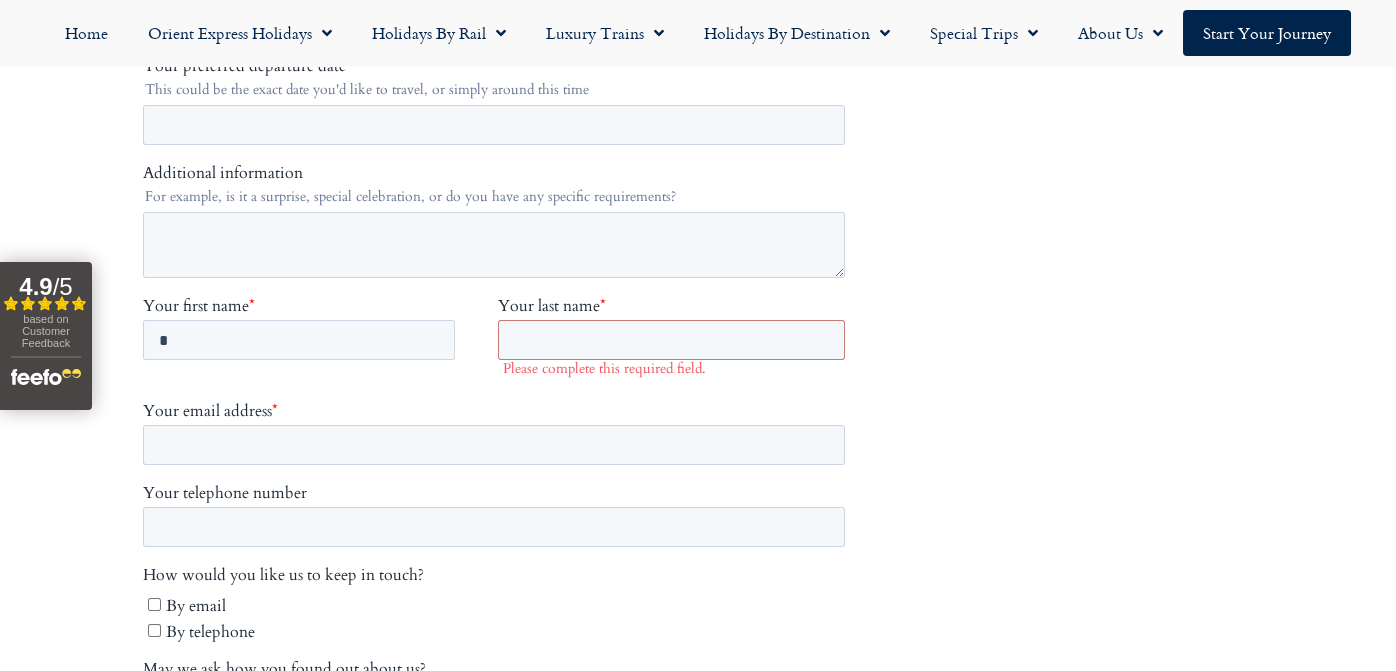 click on "Your last name" at bounding box center (549, 307) 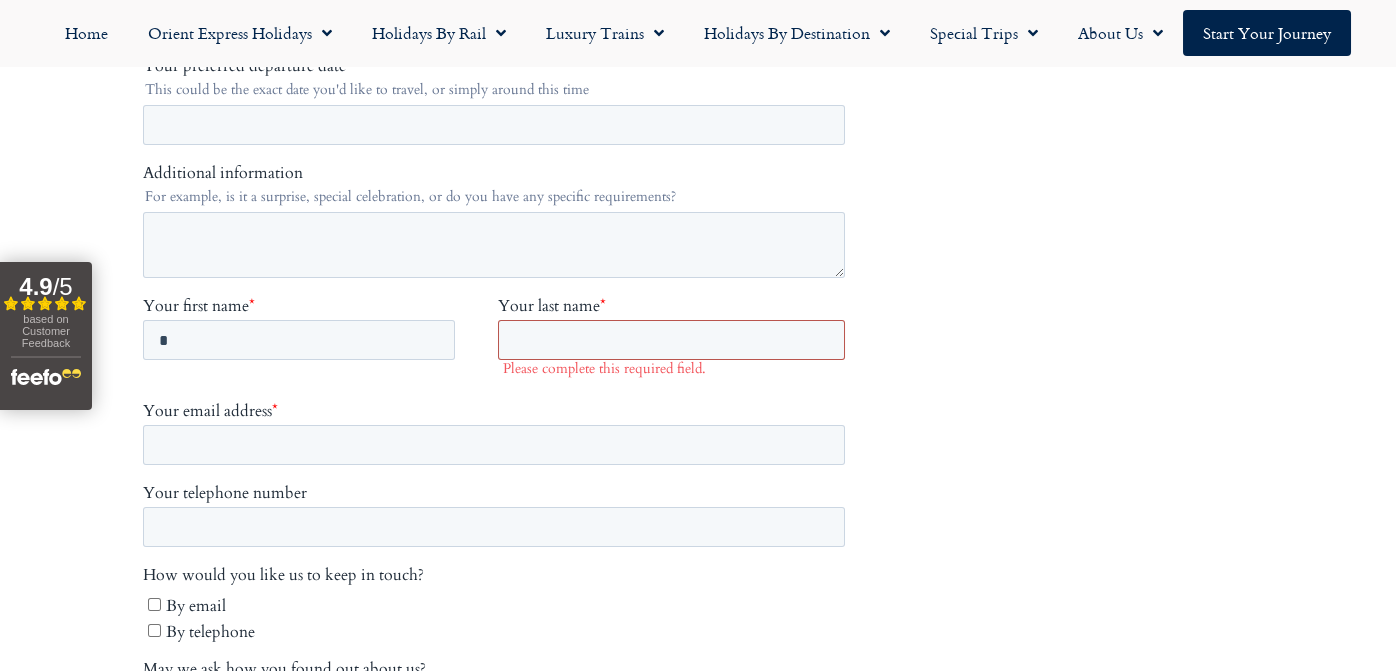 click on "Your last name *" at bounding box center [671, 341] 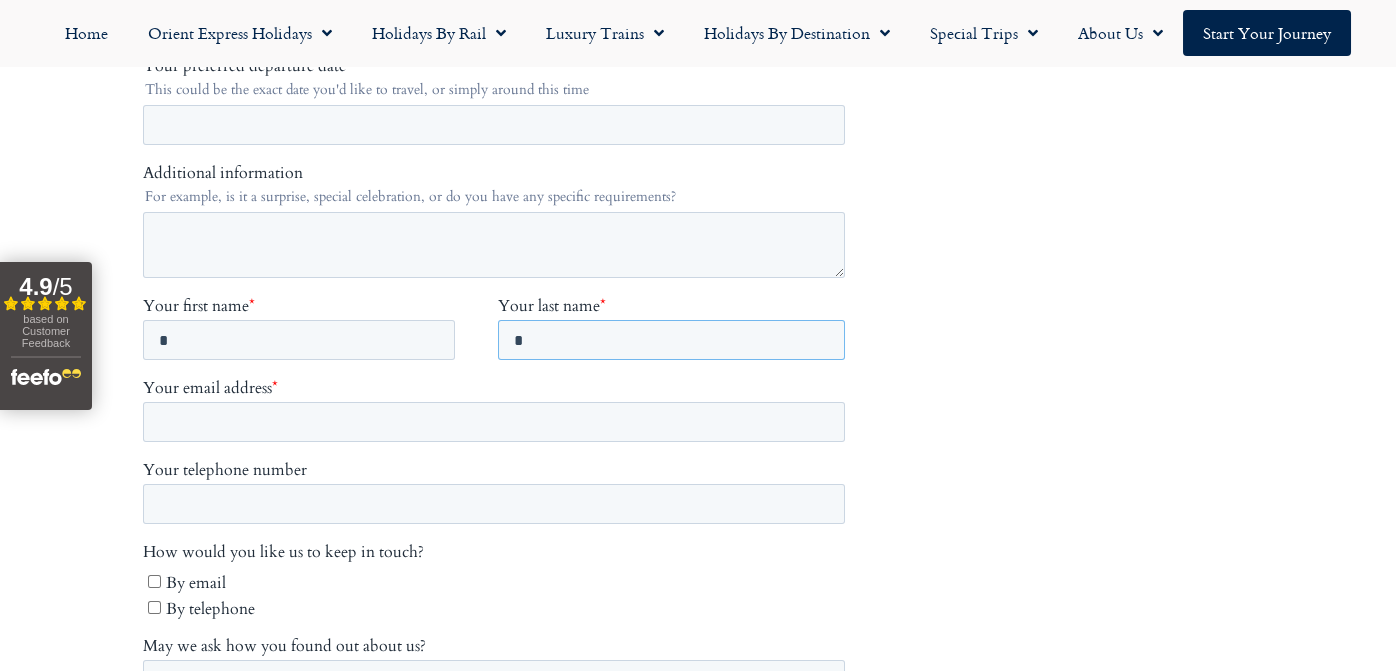 type on "*" 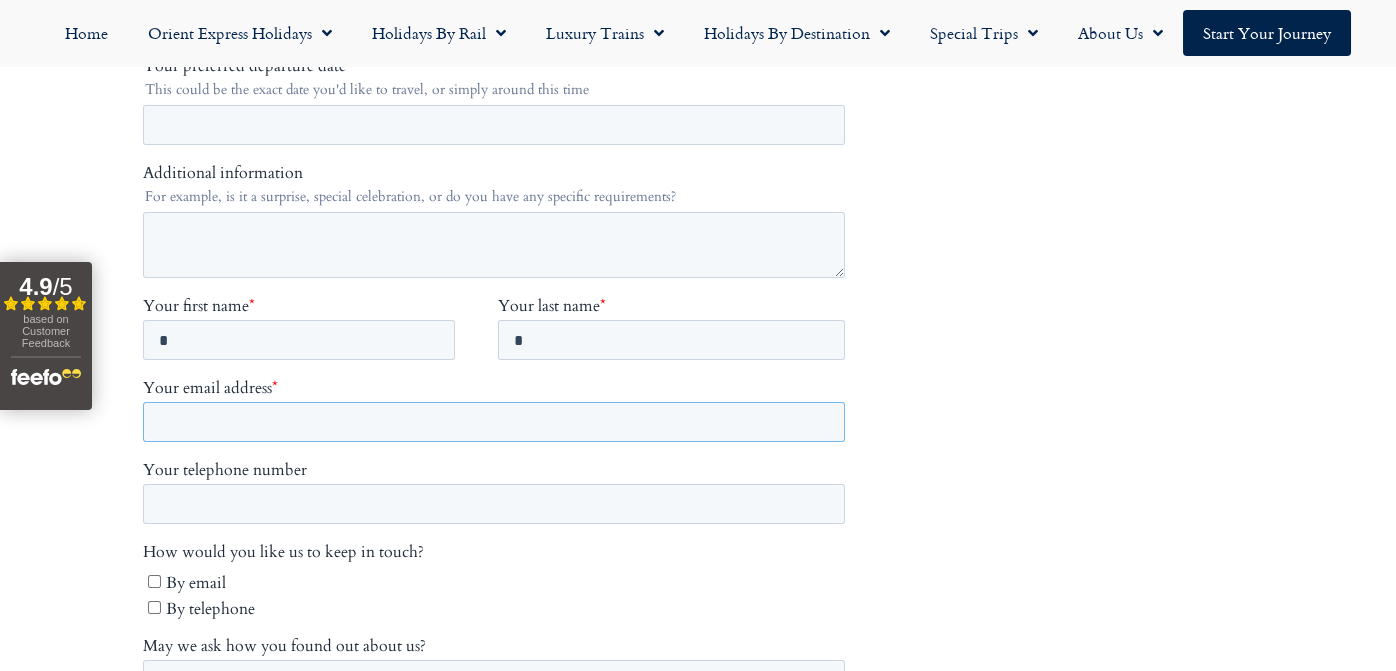 click on "Your email address *" at bounding box center [494, 423] 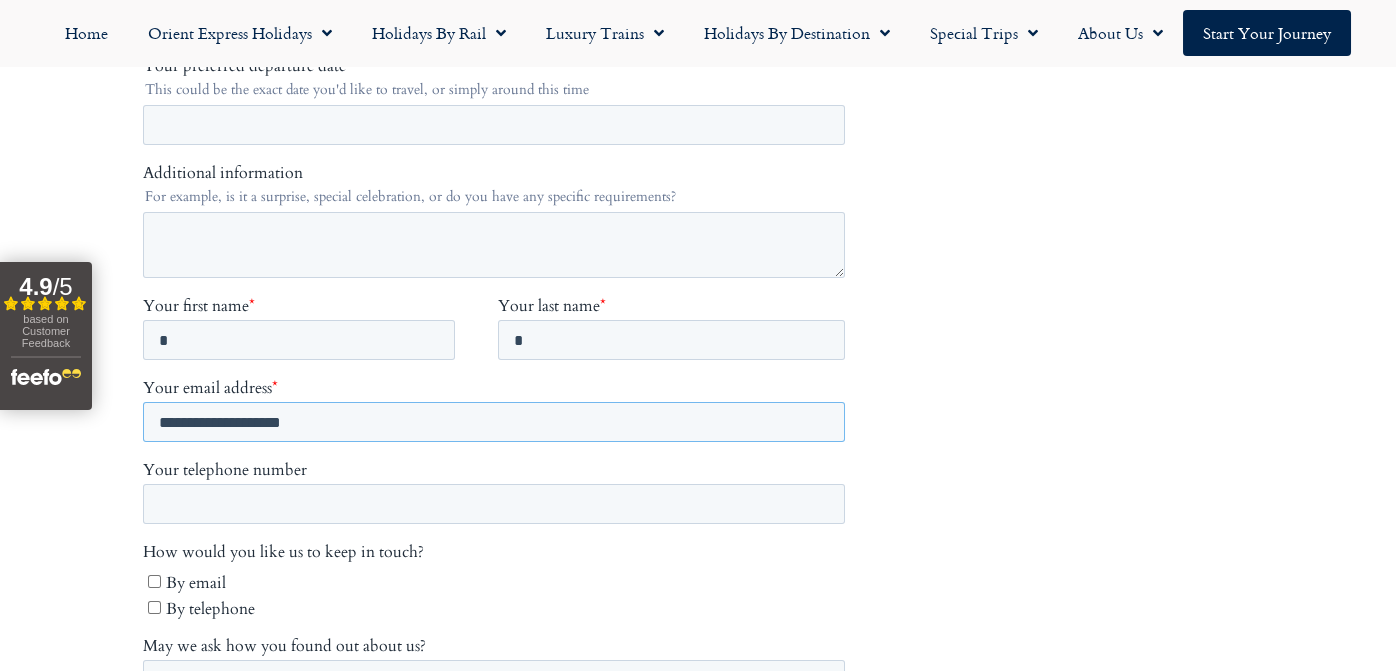 click on "**********" at bounding box center (494, 423) 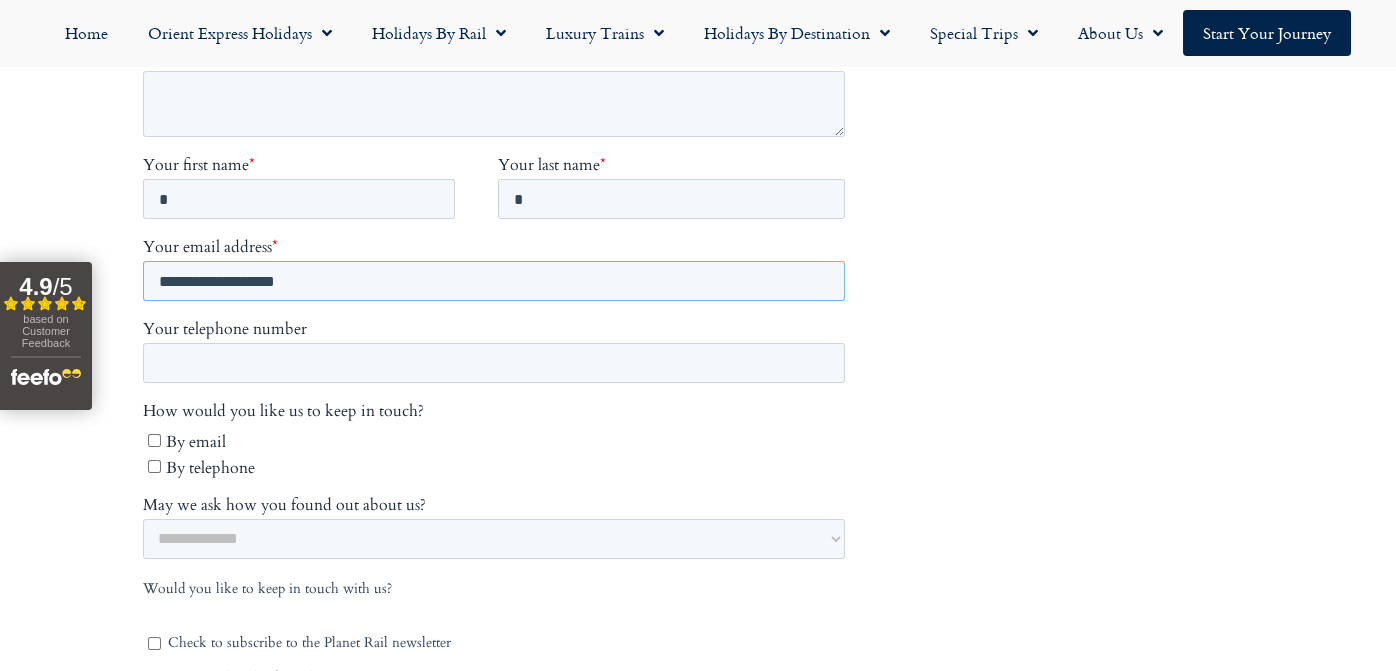 scroll, scrollTop: 899, scrollLeft: 0, axis: vertical 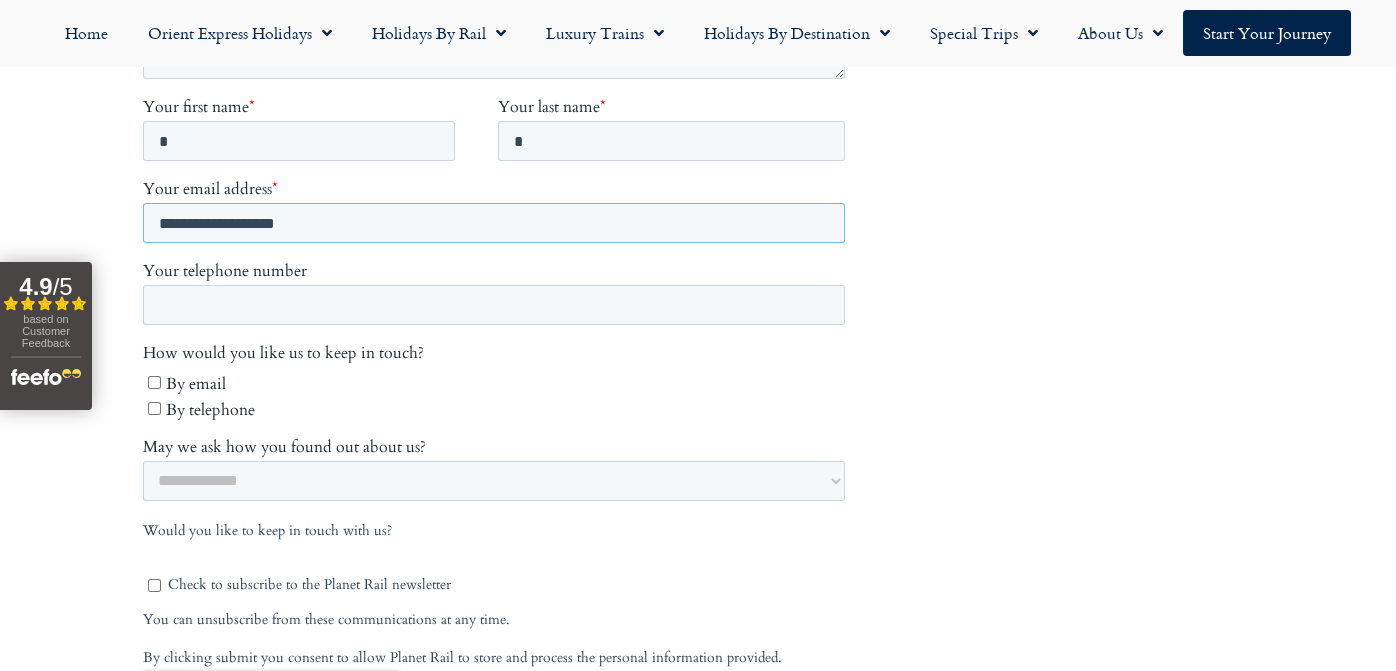 type on "**********" 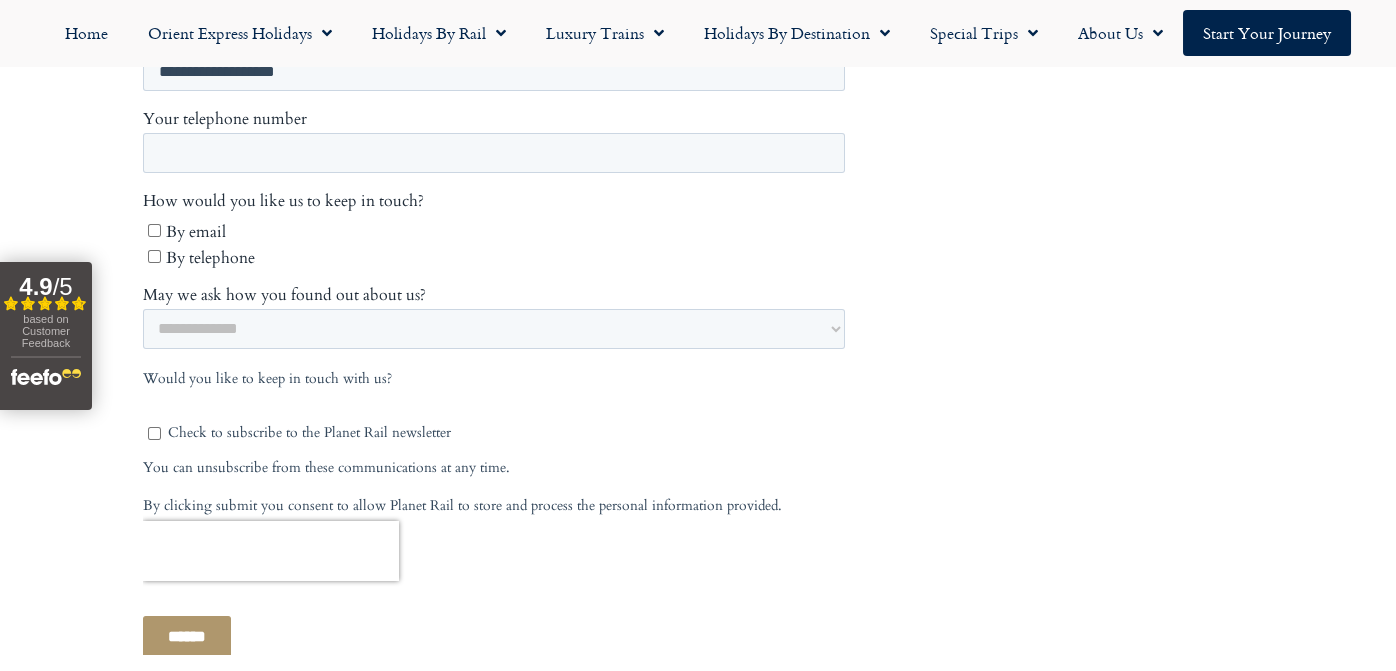 scroll, scrollTop: 1100, scrollLeft: 0, axis: vertical 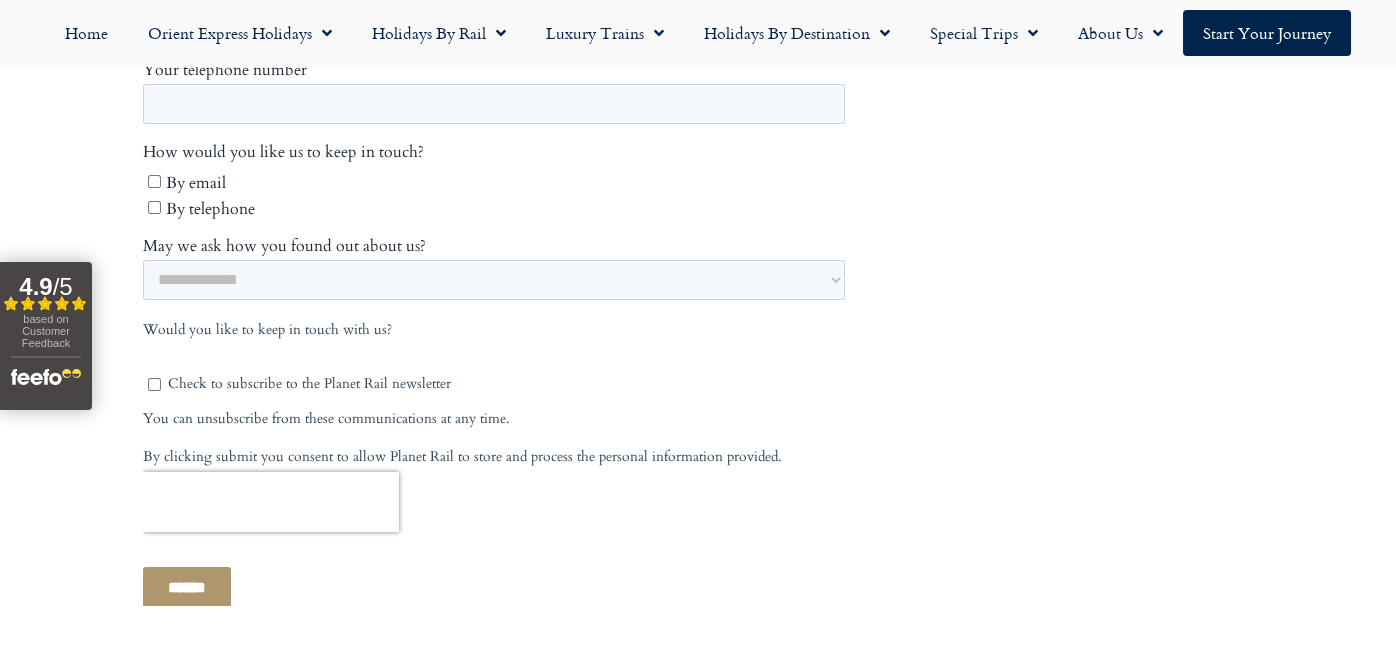 click on "******" at bounding box center [498, 589] 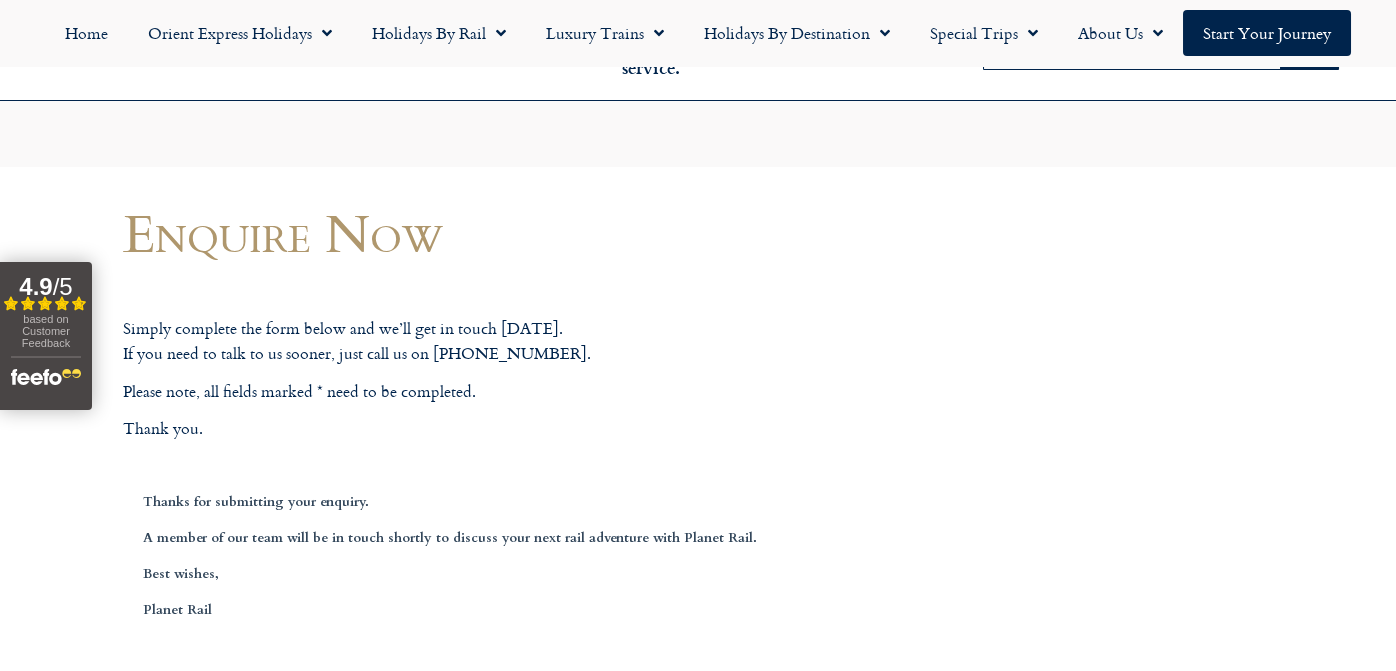 scroll, scrollTop: 0, scrollLeft: 0, axis: both 